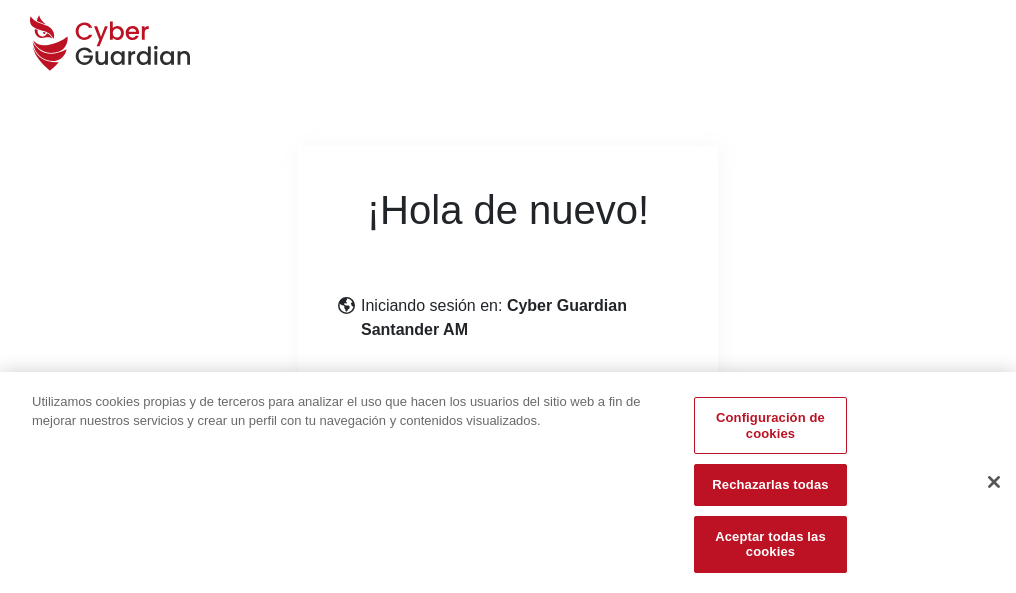 scroll, scrollTop: 245, scrollLeft: 0, axis: vertical 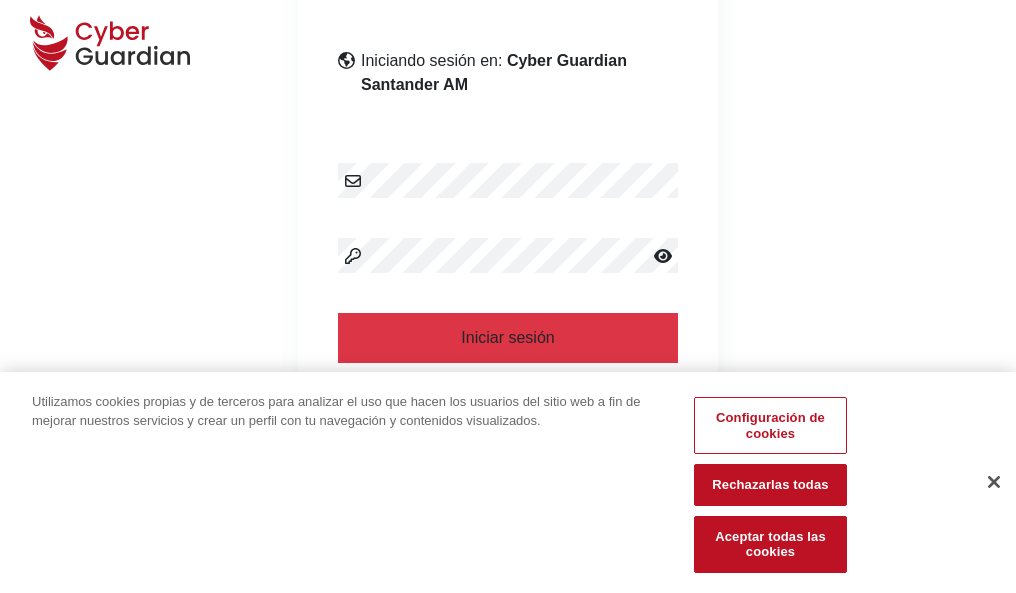 click at bounding box center (994, 482) 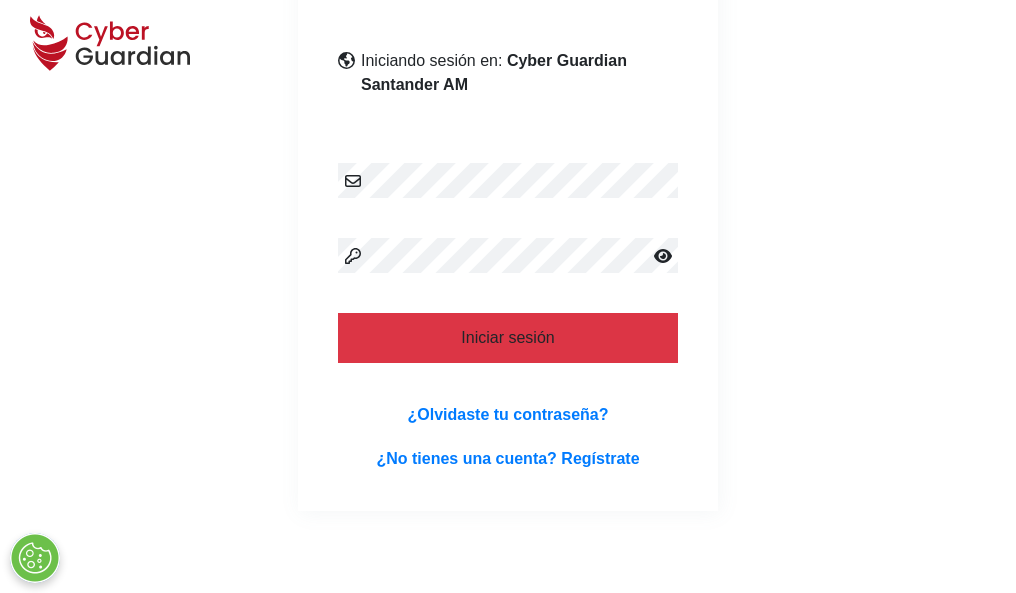 scroll, scrollTop: 389, scrollLeft: 0, axis: vertical 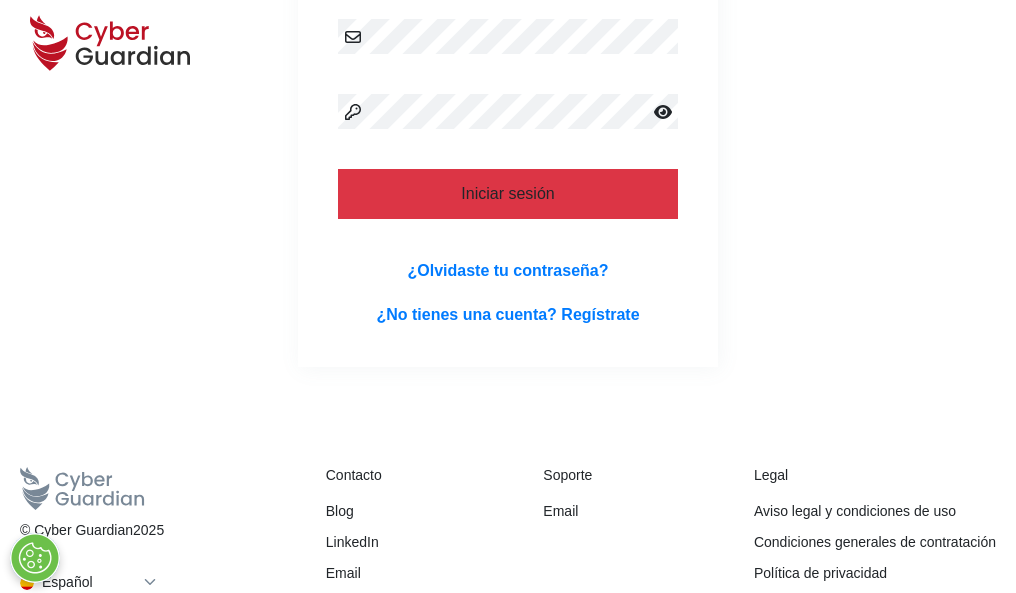 type 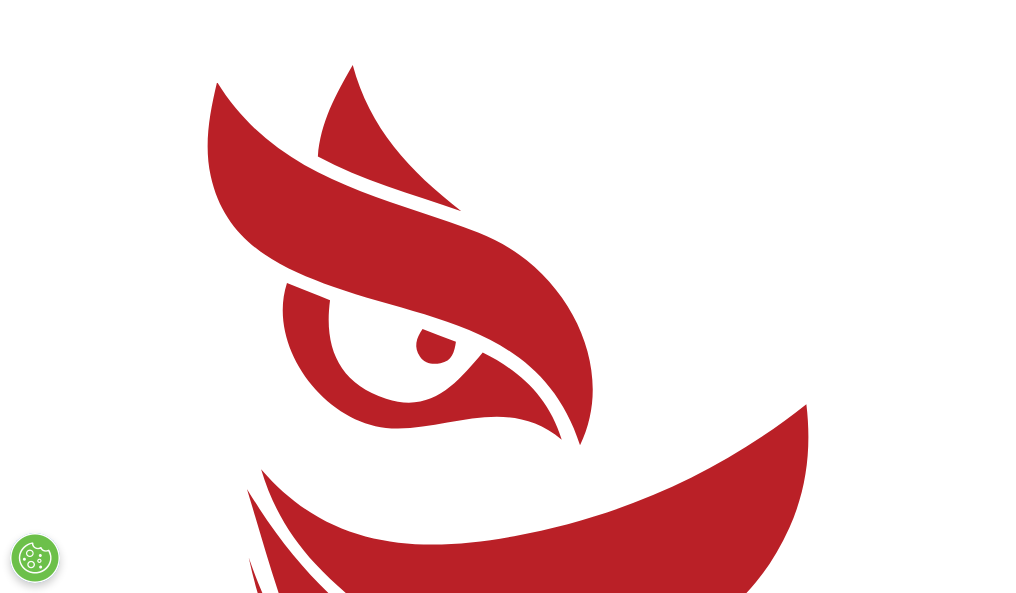 scroll, scrollTop: 0, scrollLeft: 0, axis: both 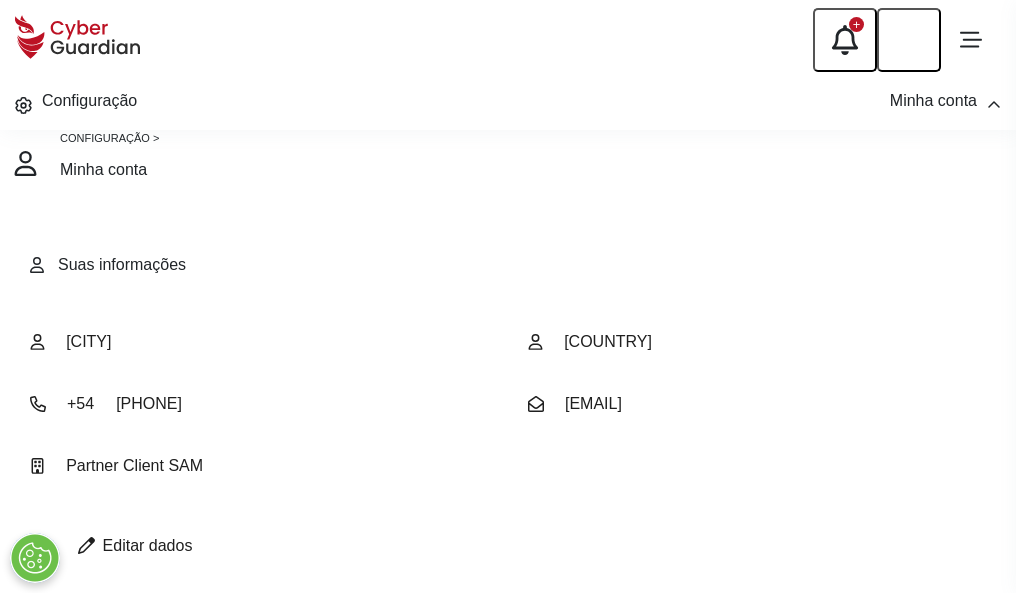 click at bounding box center (86, 545) 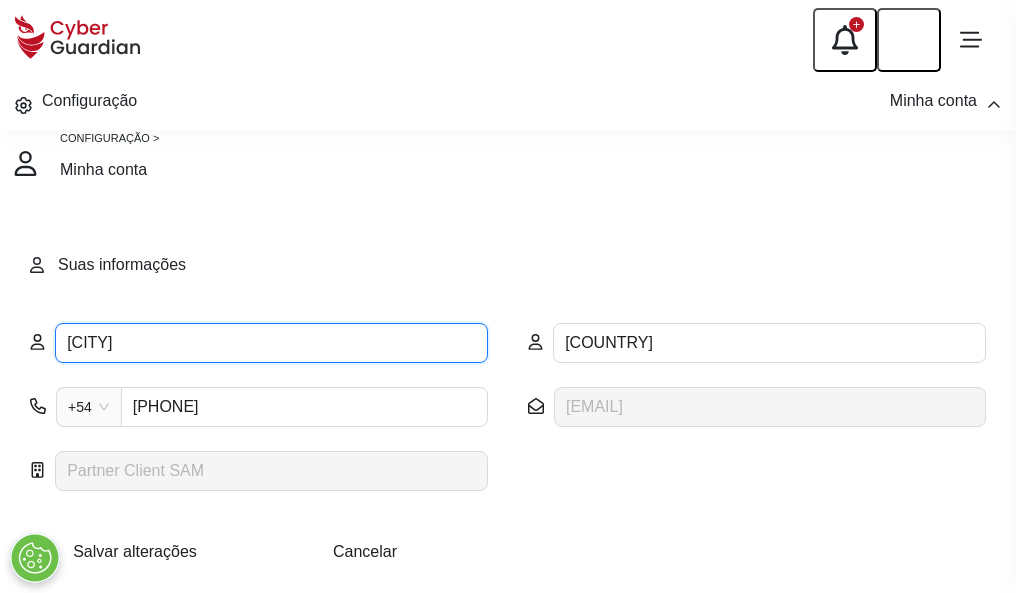 click on "[CITY]" at bounding box center (271, 343) 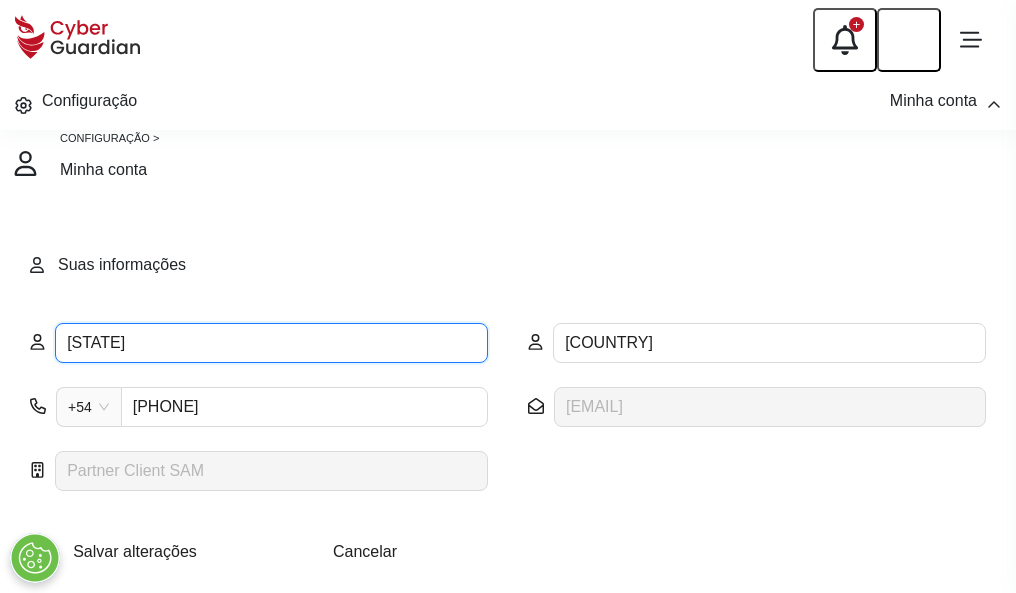 type on "A" 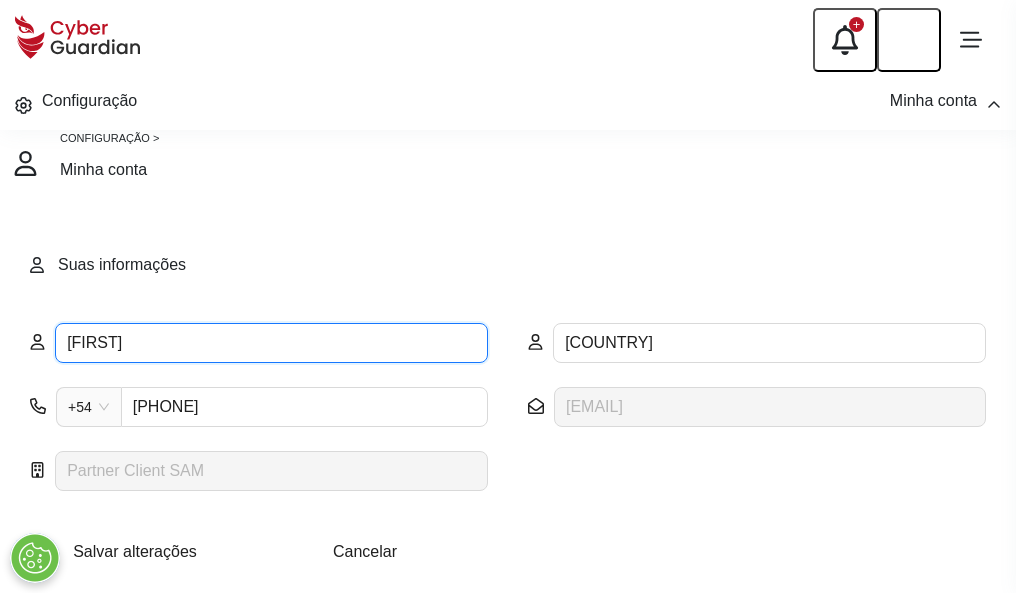 type on "[FIRST]" 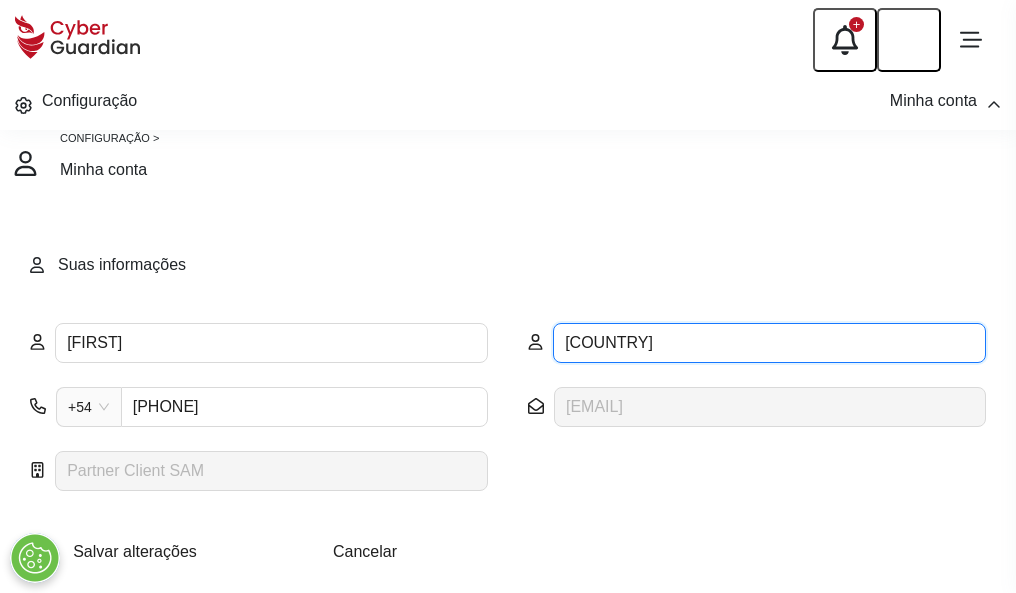 click on "ESPAÑA" at bounding box center (769, 343) 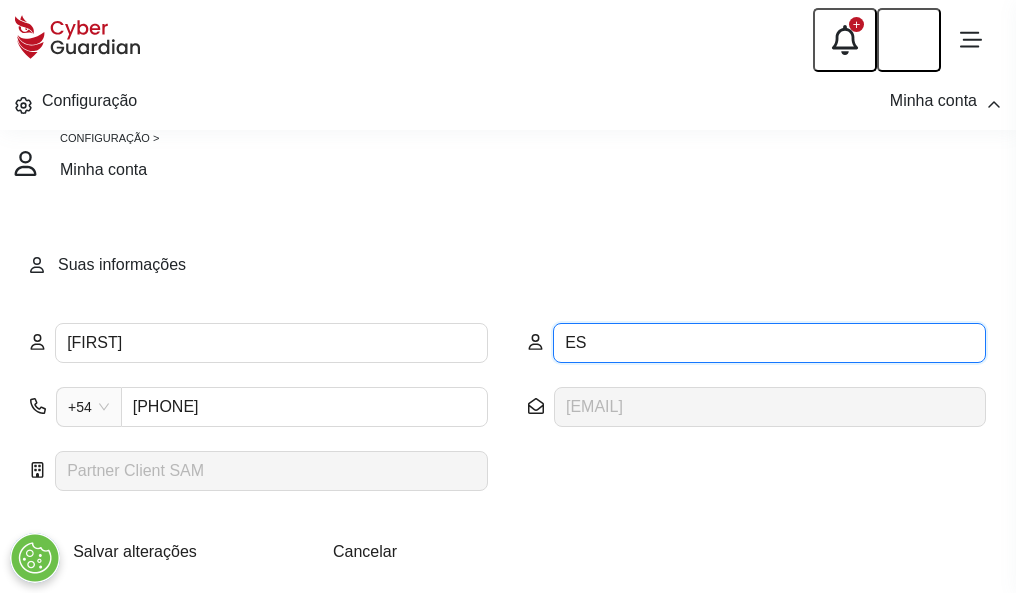 type on "E" 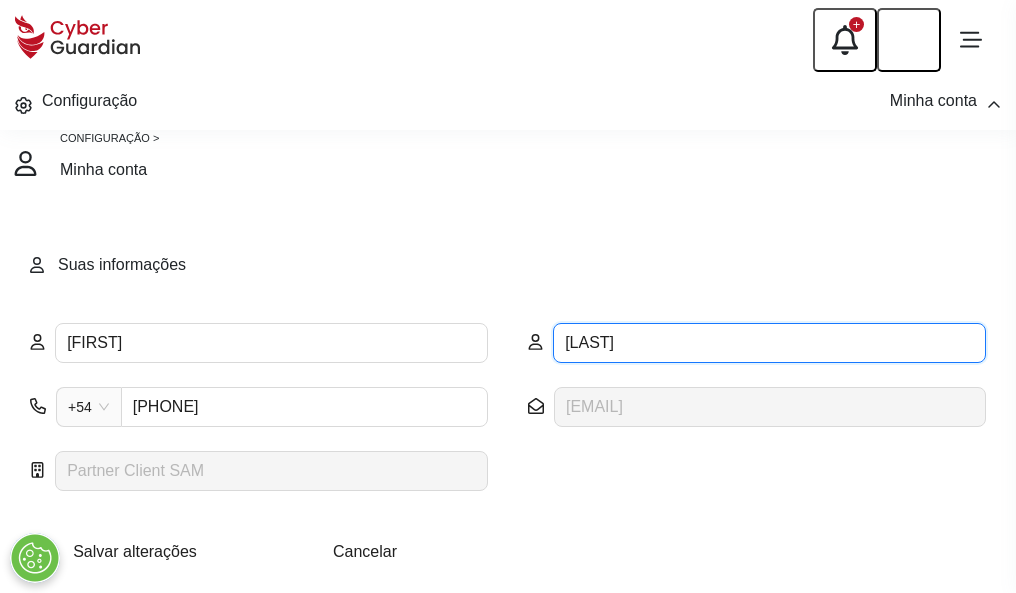 type on "Villalobos" 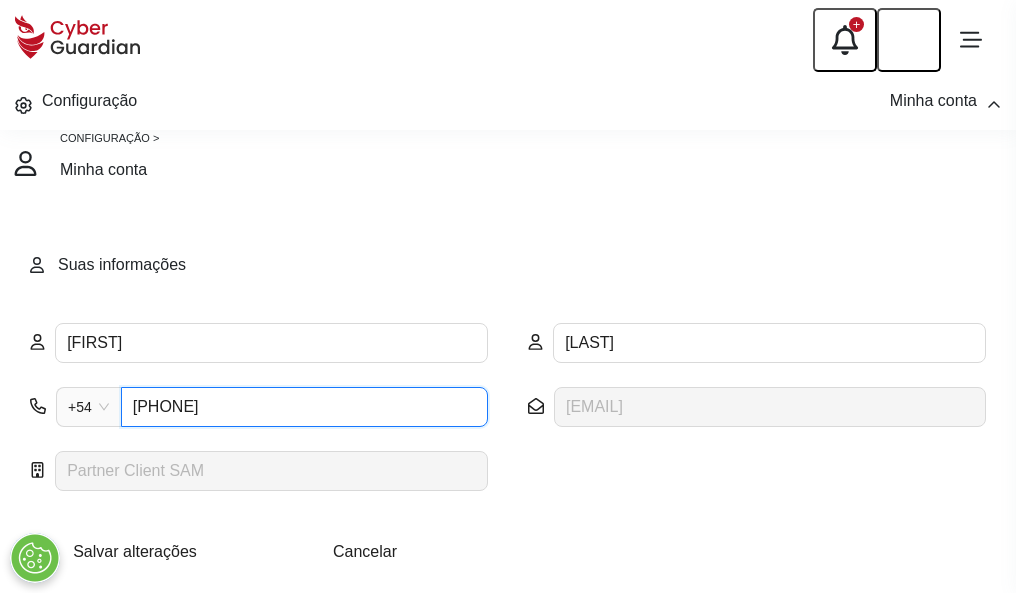 click on "4811563909" at bounding box center (304, 407) 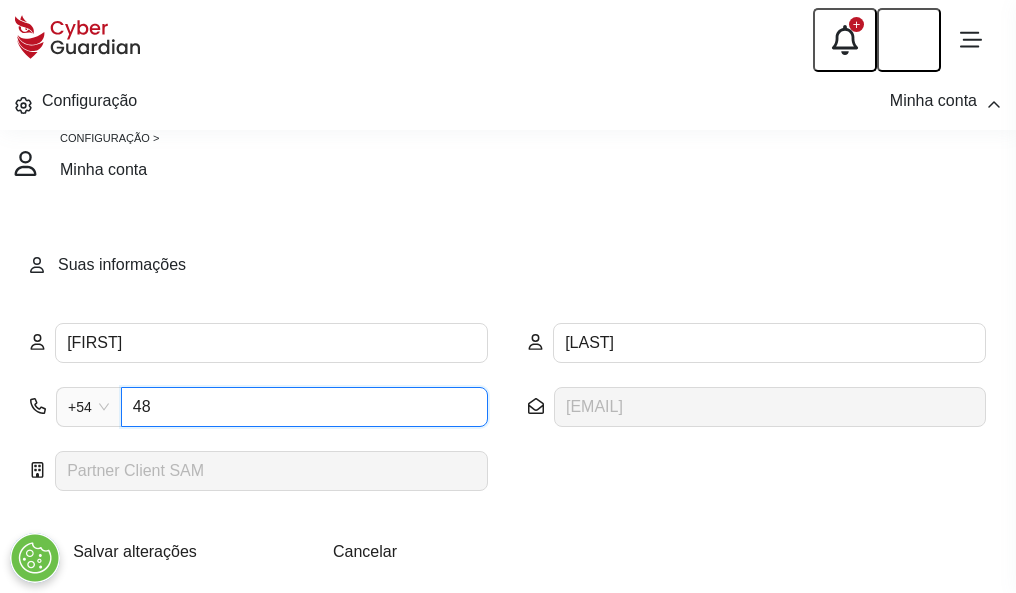 type on "4" 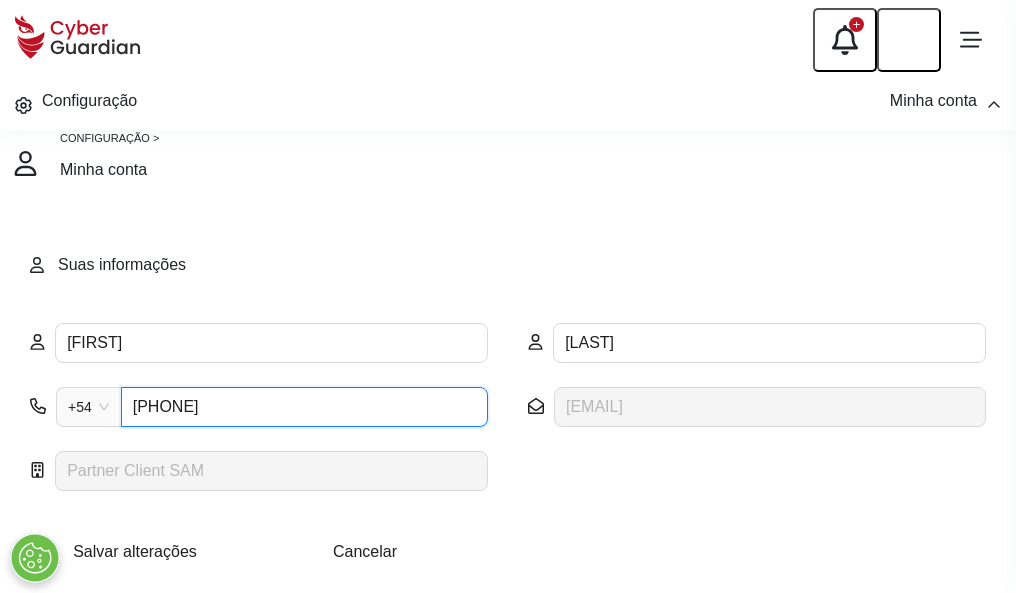 type on "4925080462" 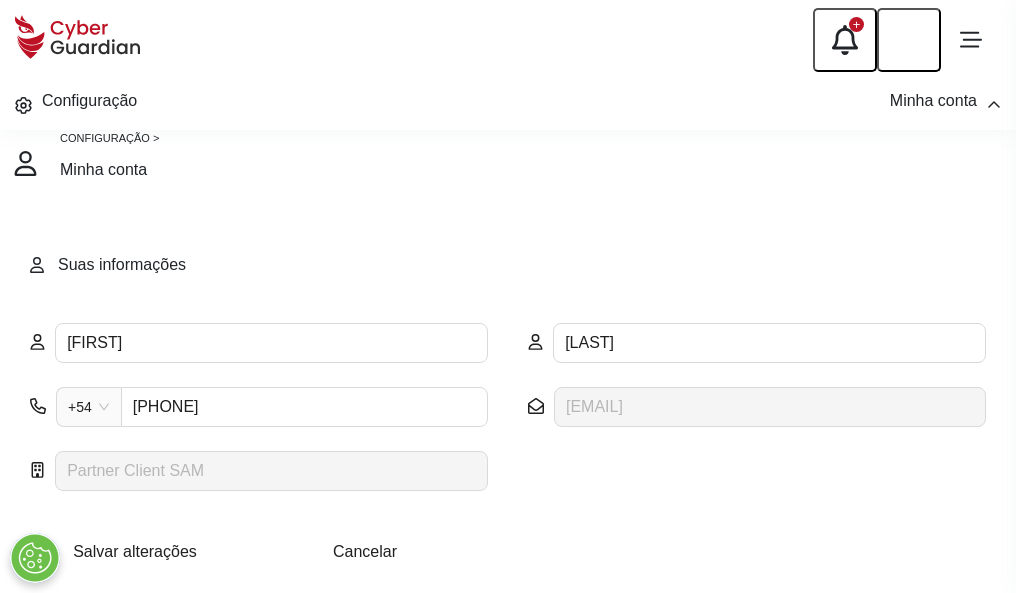 click on "Salvar alterações" at bounding box center (135, 551) 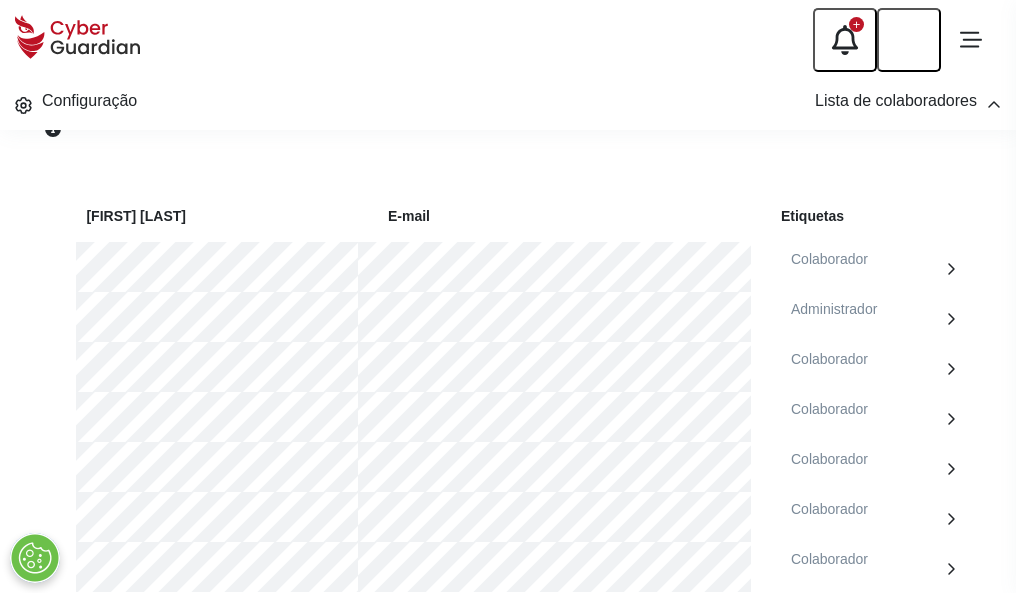 scroll, scrollTop: 856, scrollLeft: 0, axis: vertical 